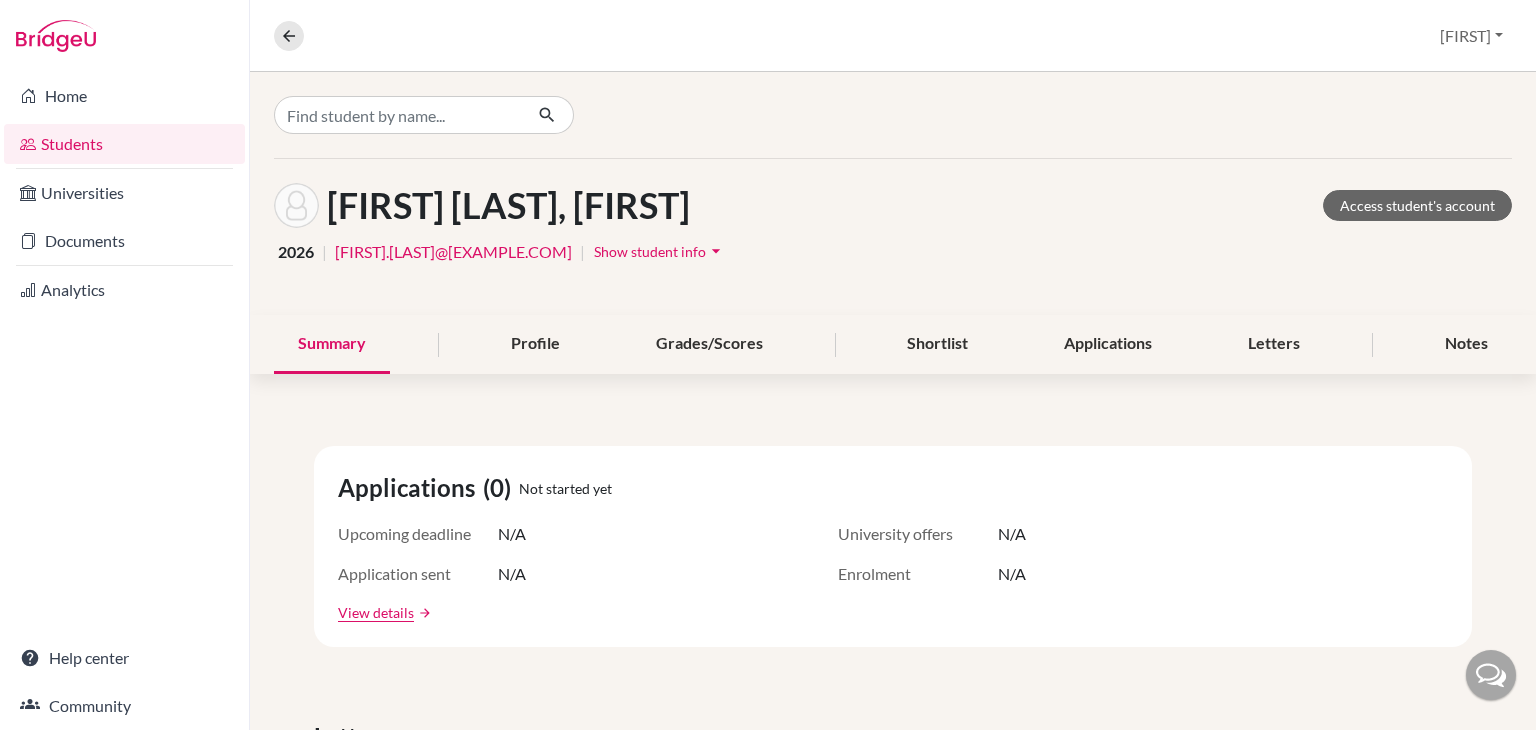 scroll, scrollTop: 0, scrollLeft: 0, axis: both 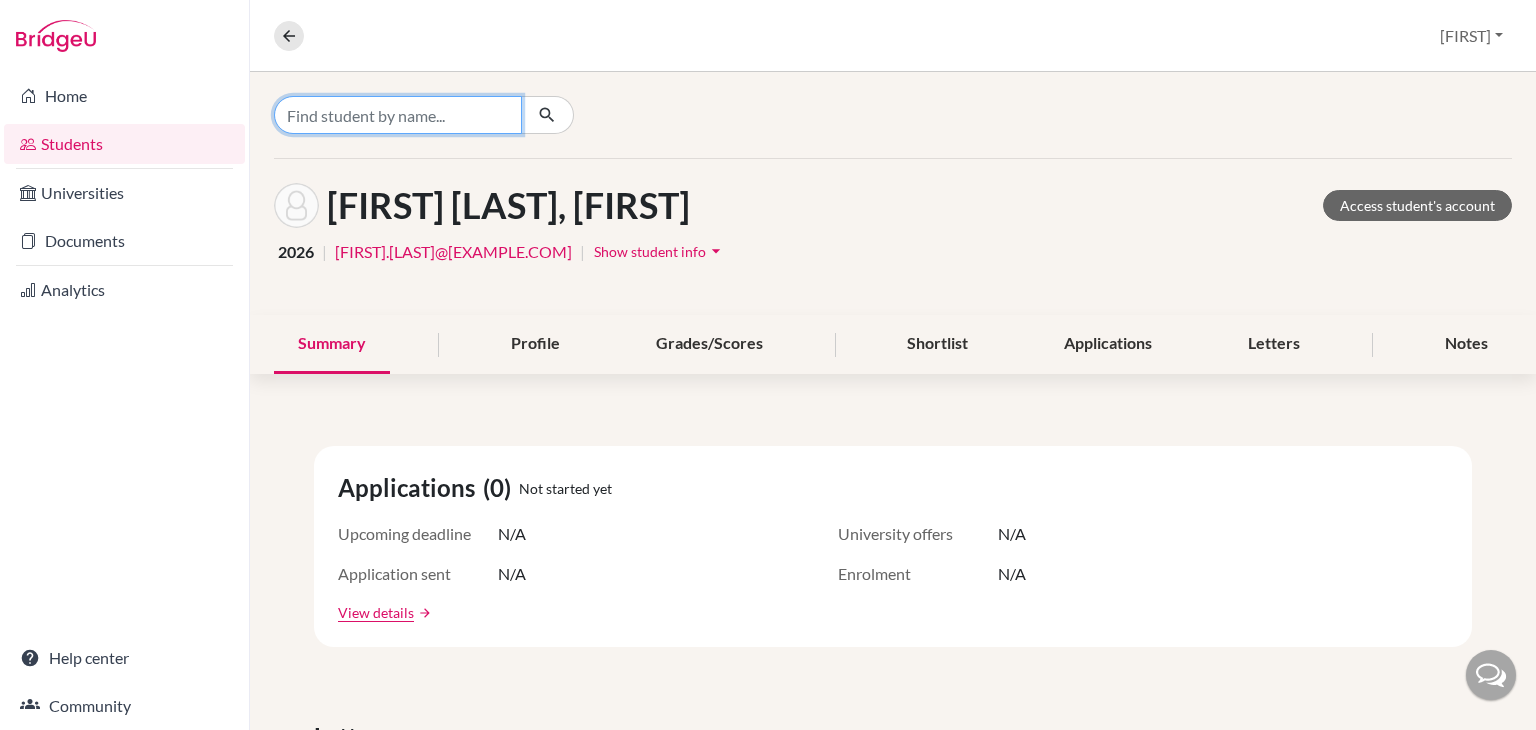 click at bounding box center (398, 115) 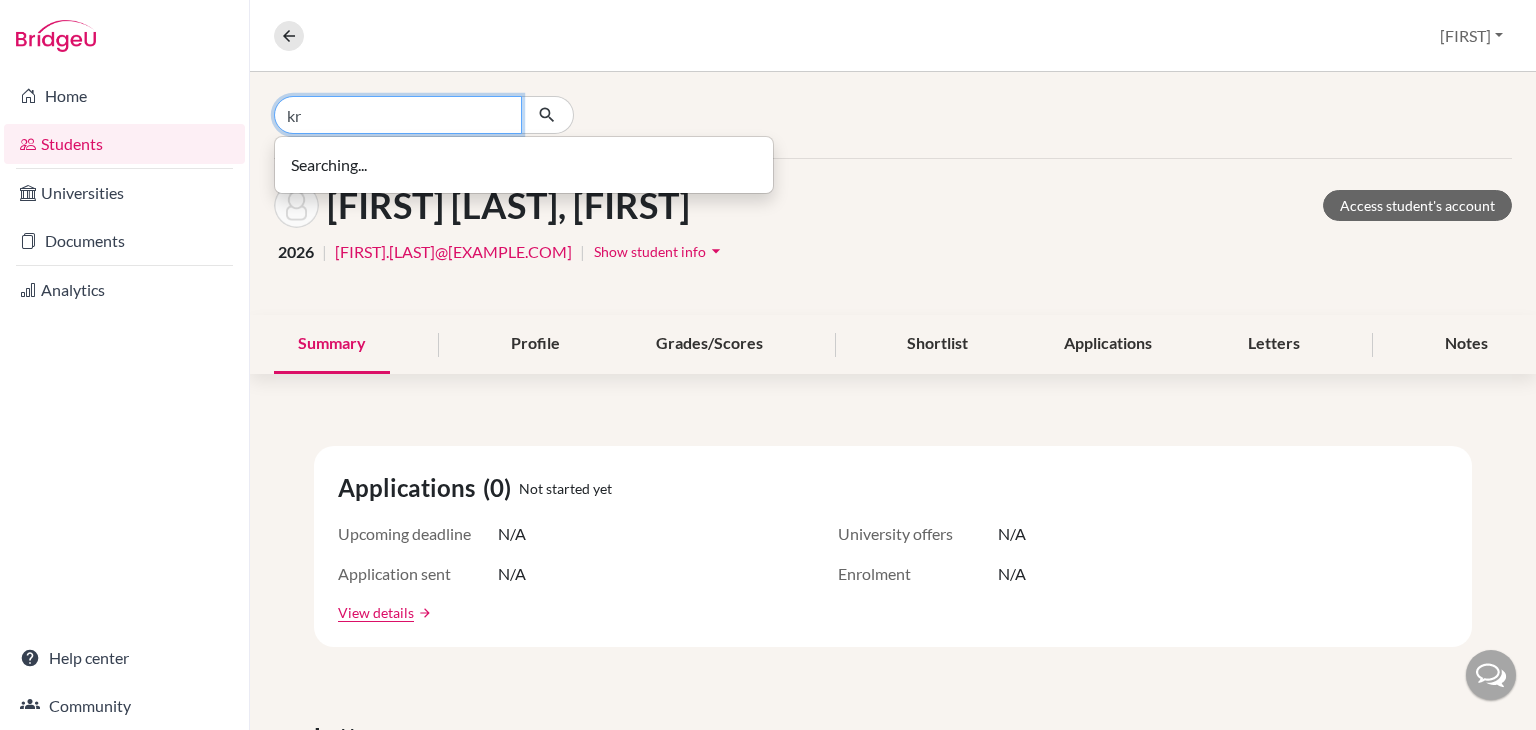 type on "k" 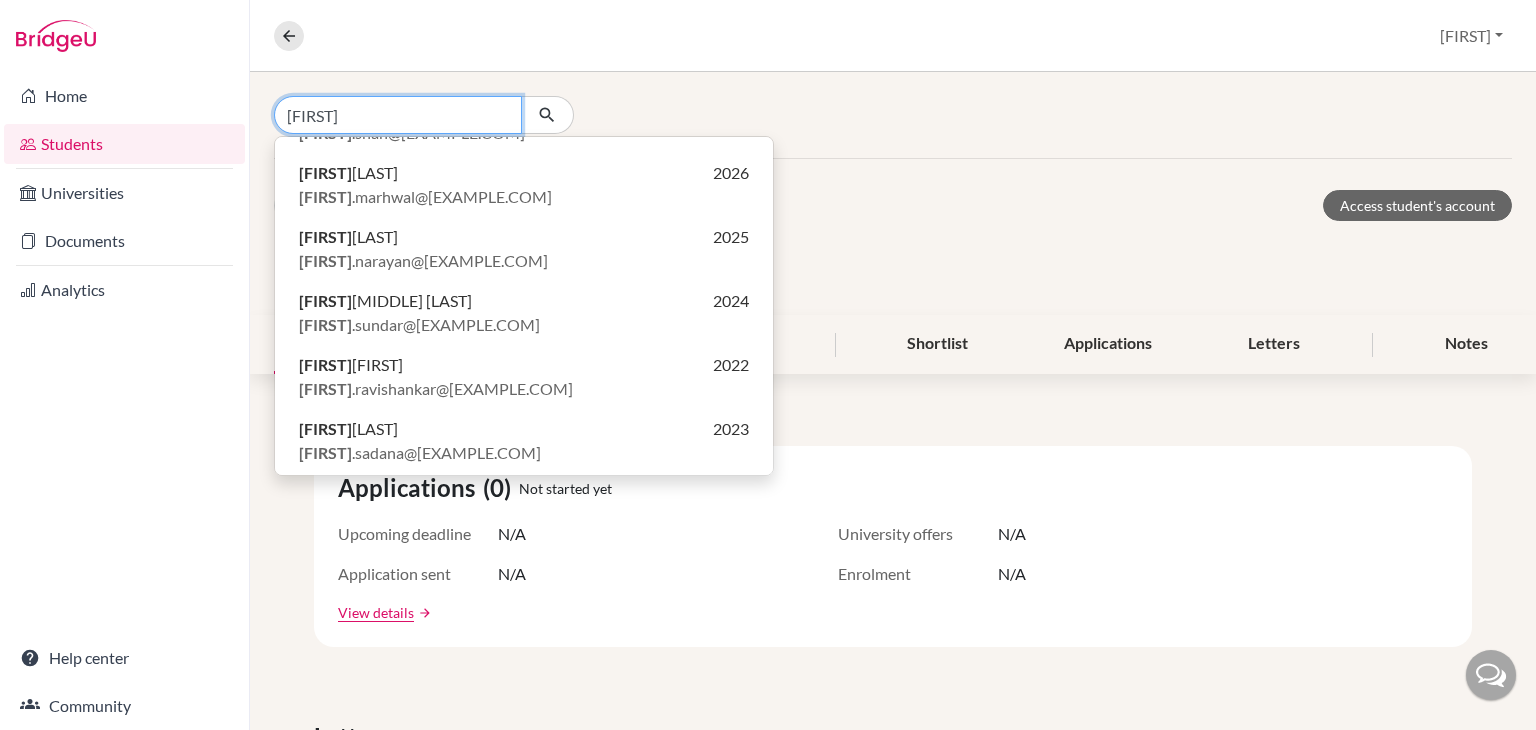 scroll, scrollTop: 252, scrollLeft: 0, axis: vertical 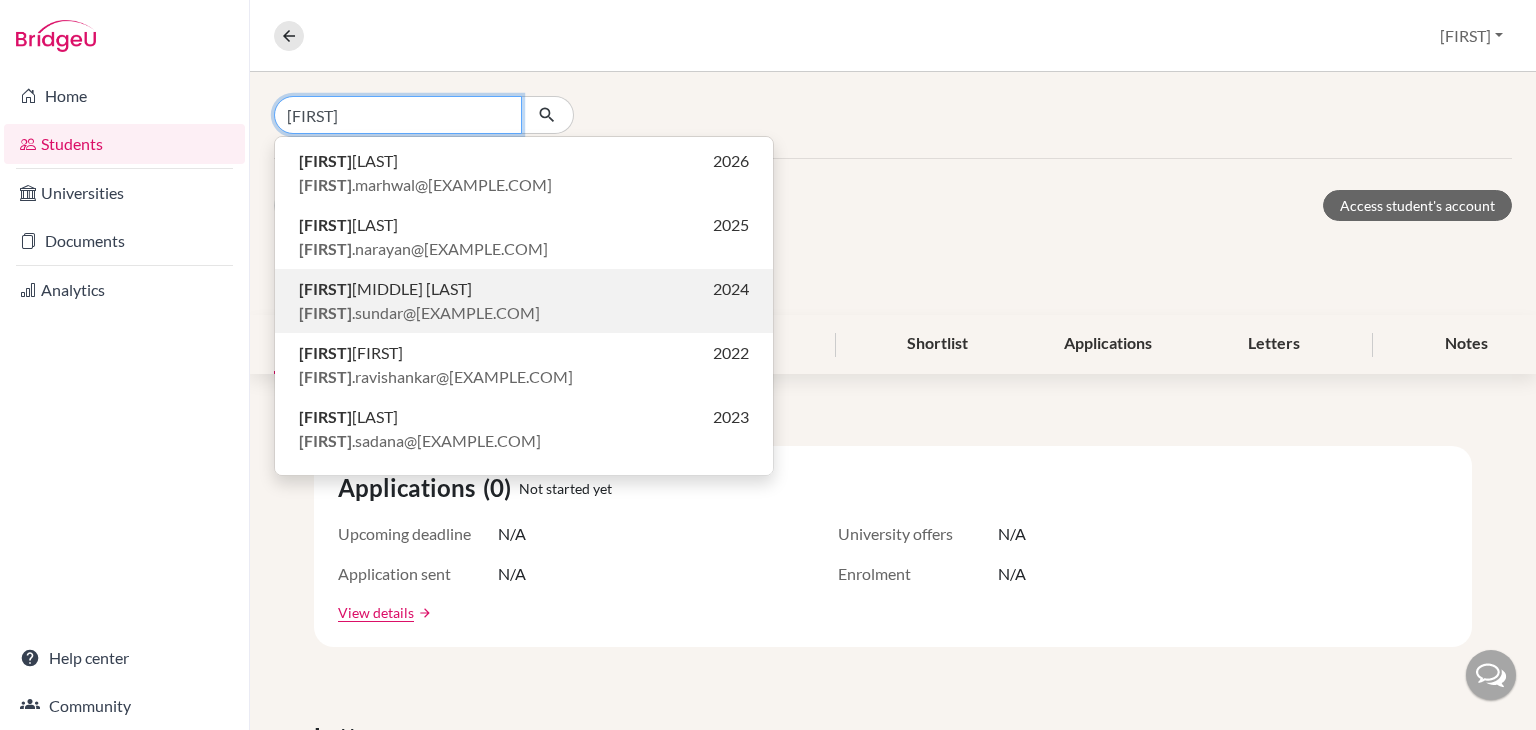 type on "[FIRST]" 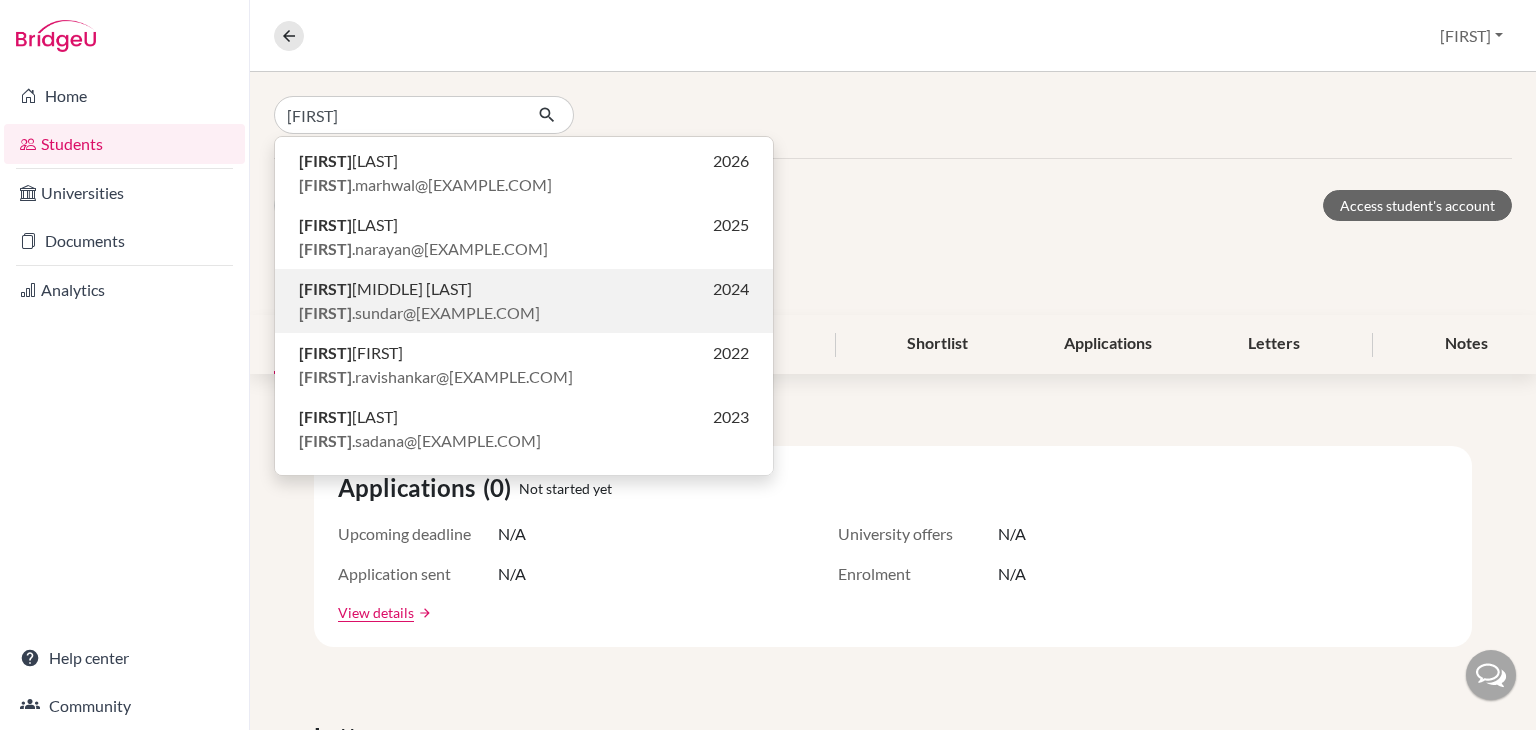 click on "[FIRST] [MIDDLE] [LAST]" at bounding box center (385, 289) 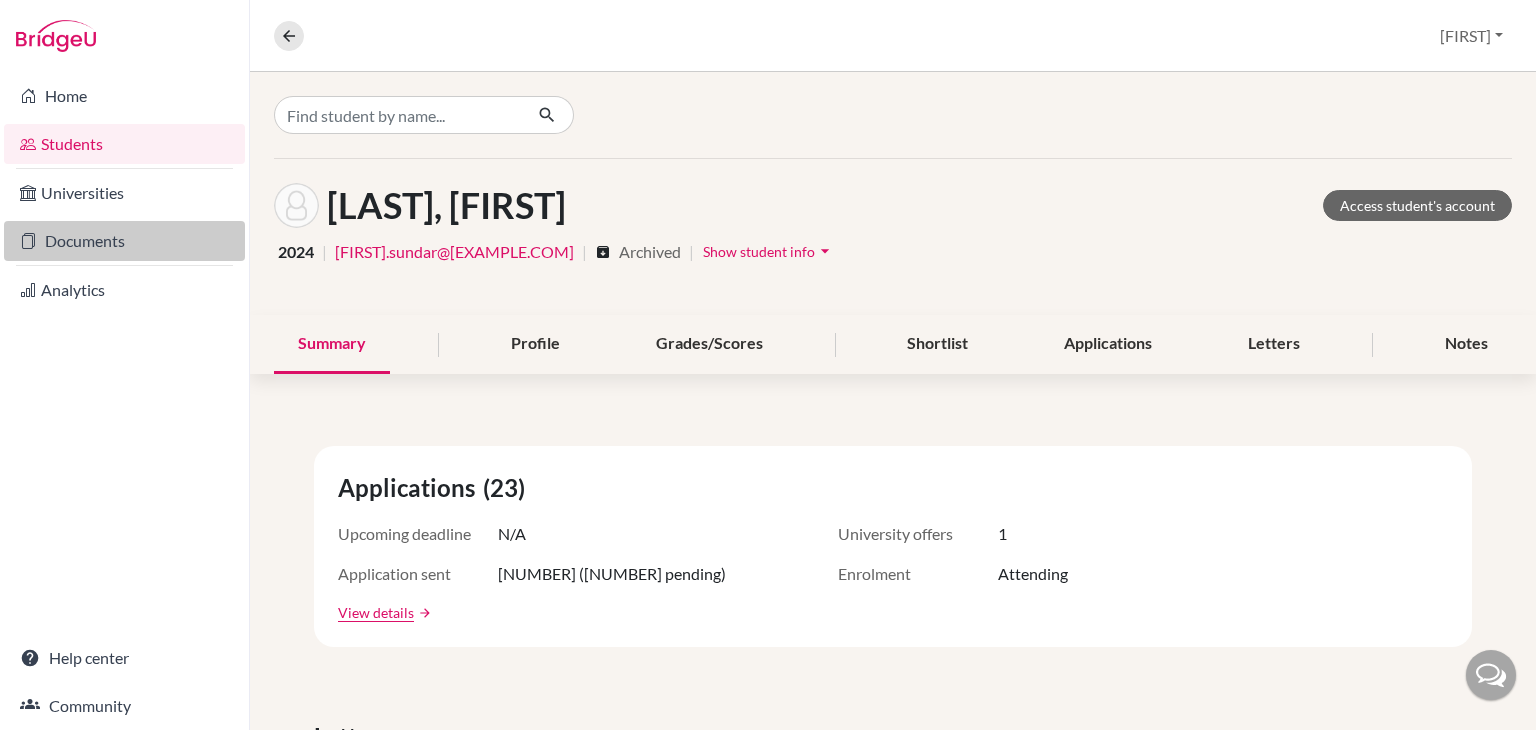 click on "Documents" at bounding box center [124, 241] 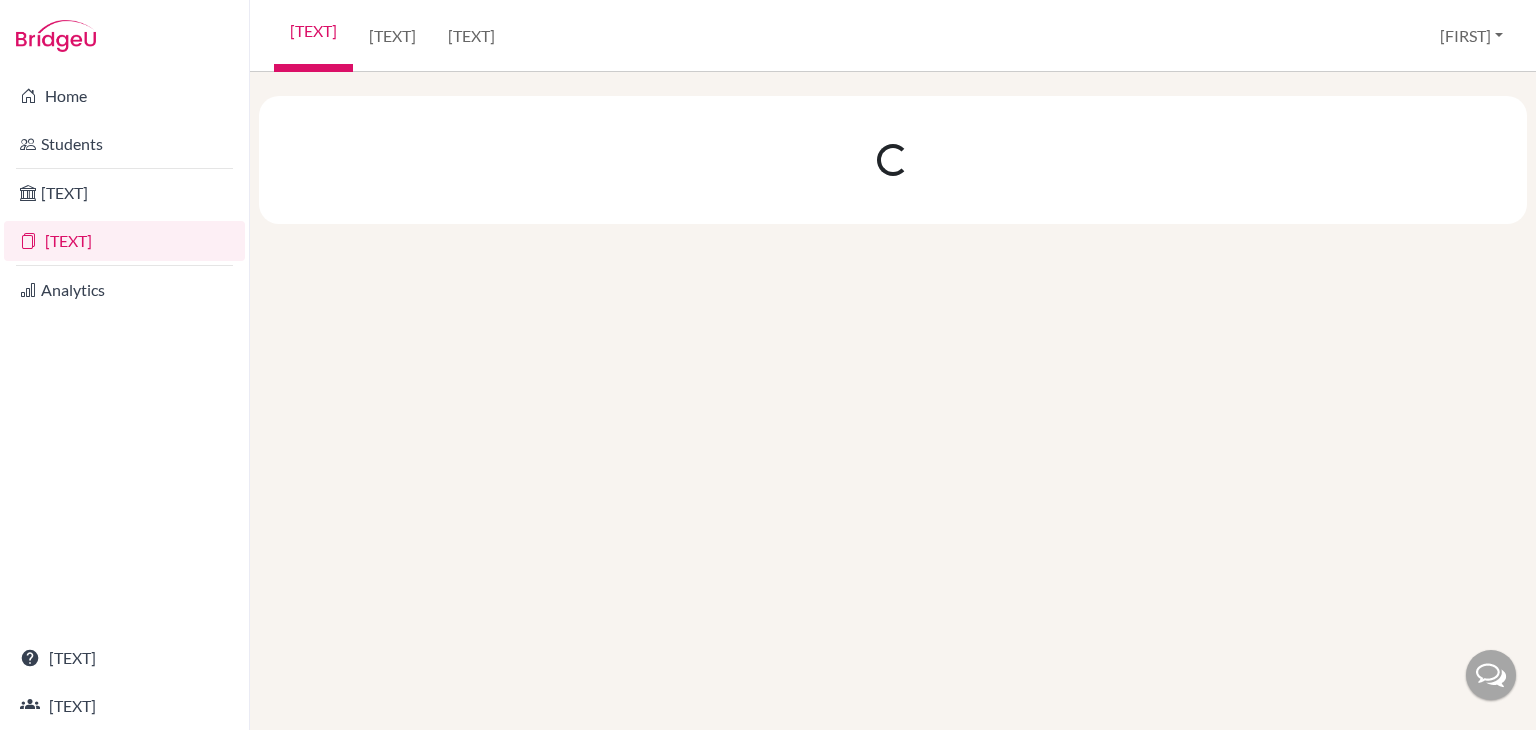 scroll, scrollTop: 0, scrollLeft: 0, axis: both 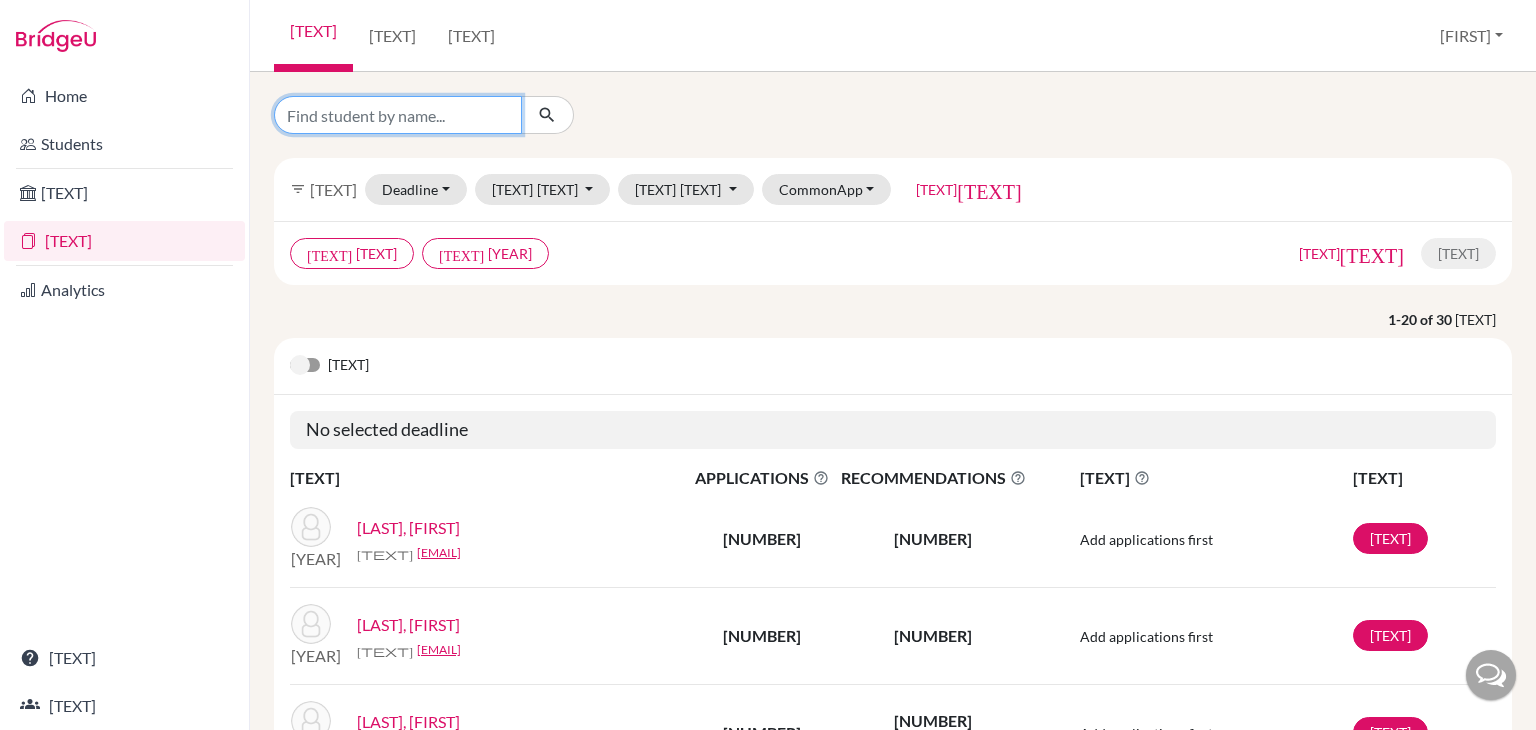 click at bounding box center (398, 115) 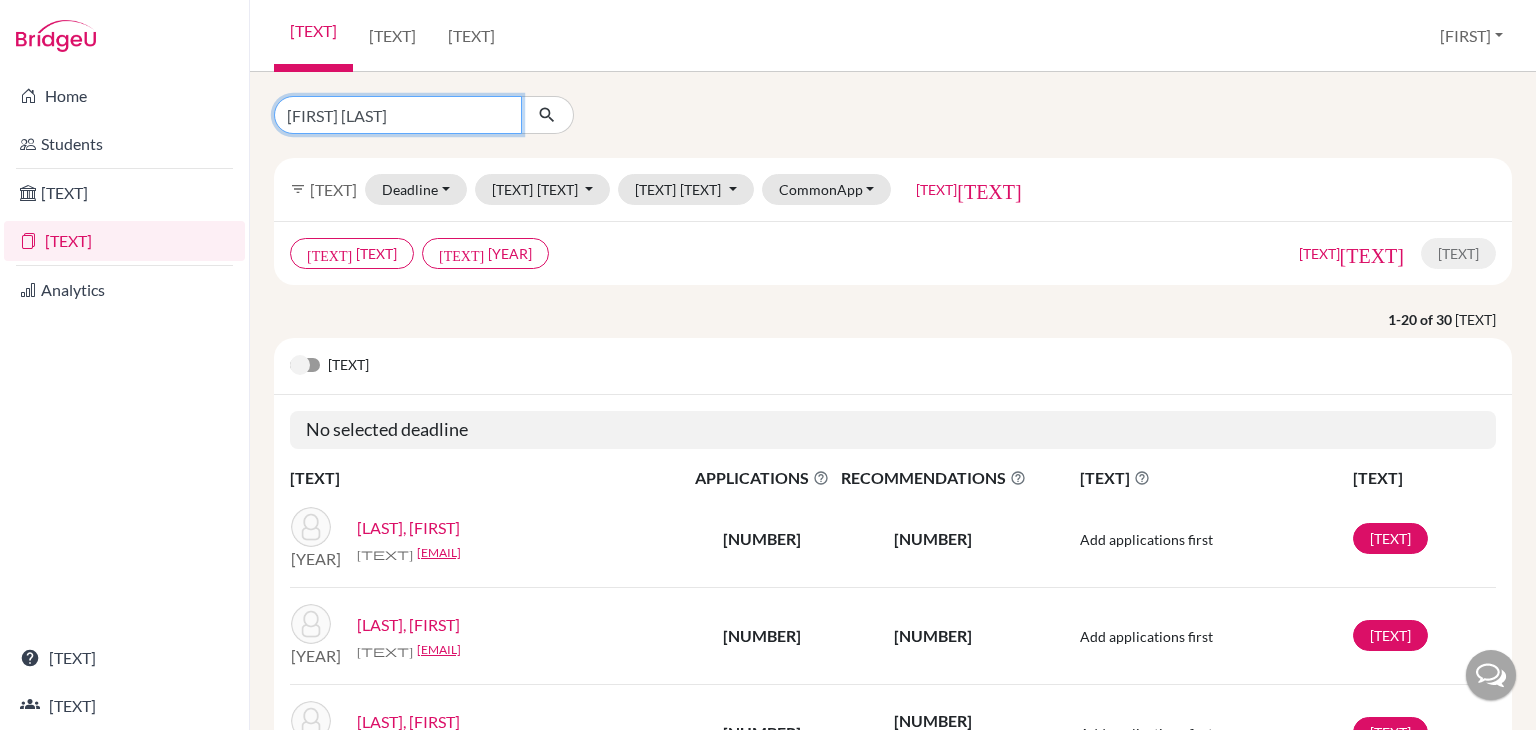 type on "[FIRST] [LAST]" 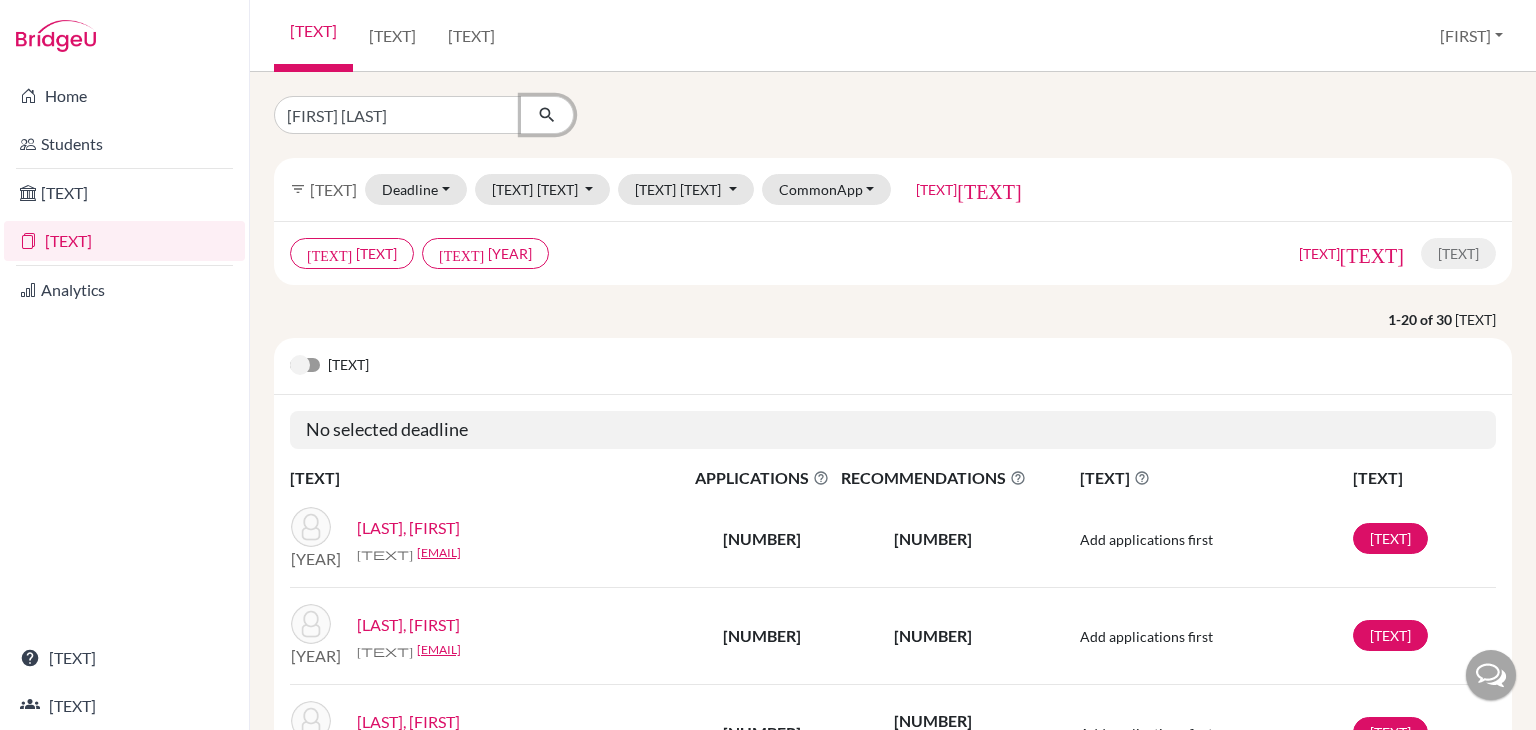 click at bounding box center (547, 115) 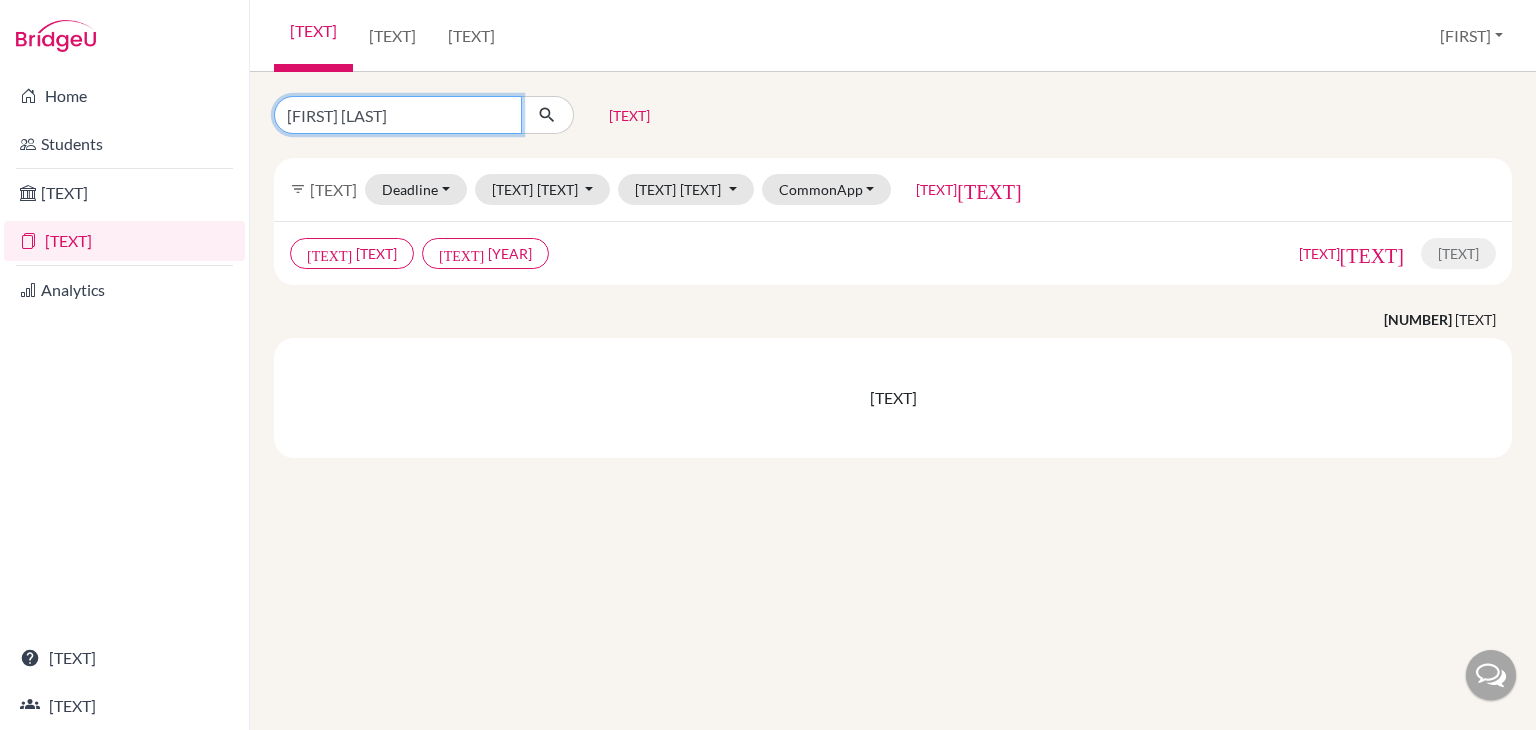 click on "[FIRST] [LAST]" at bounding box center [398, 115] 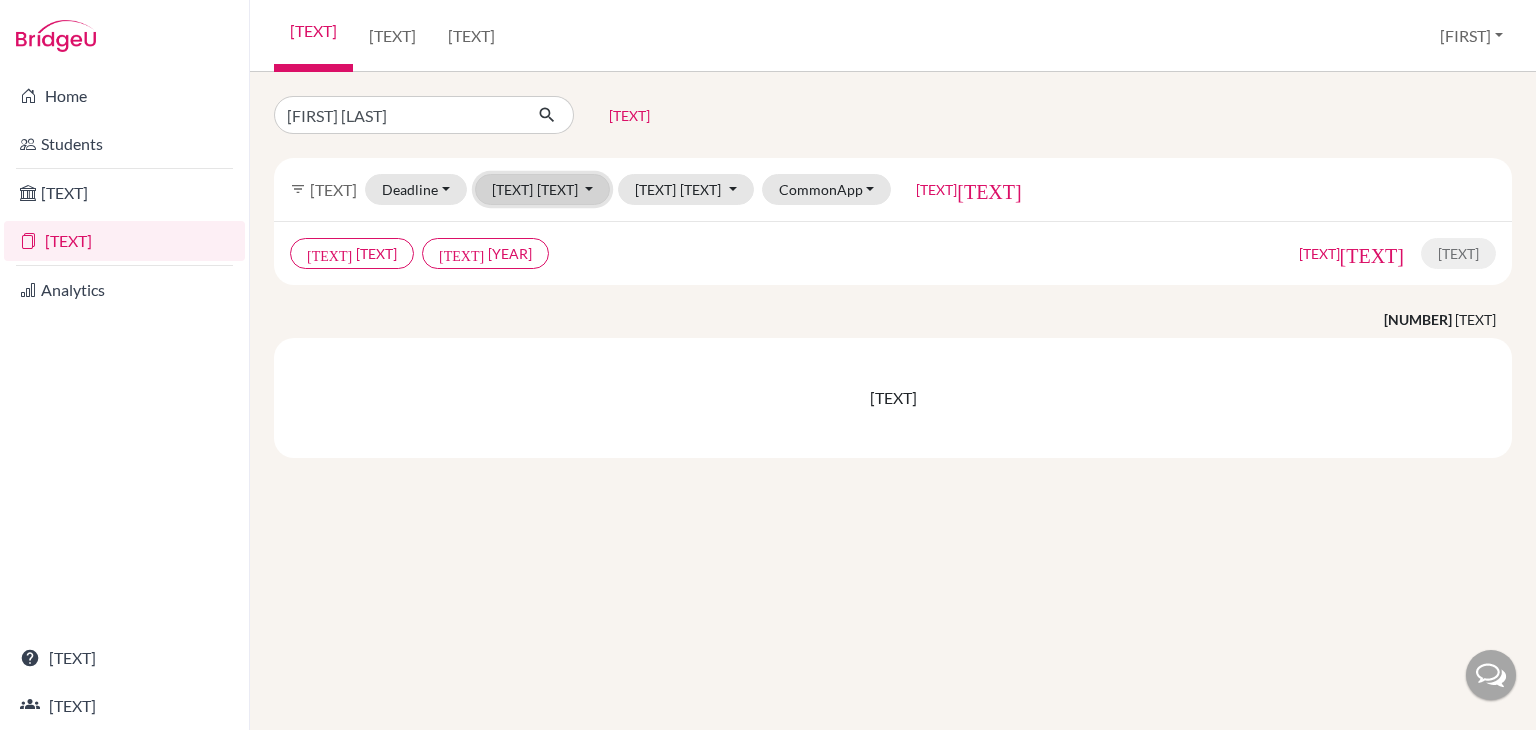 click on "[TEXT]" at bounding box center (557, 189) 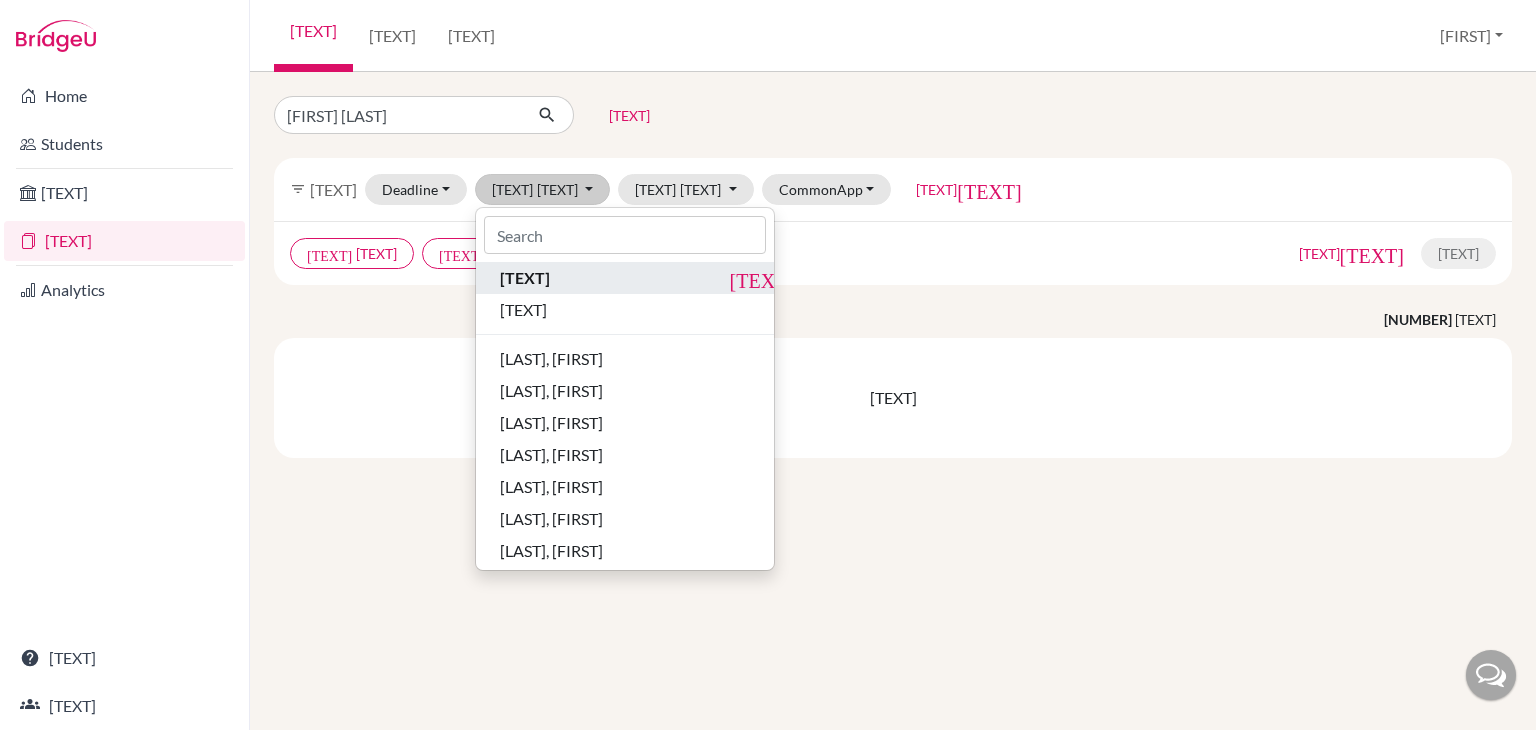 click on "[TEXT]" at bounding box center [740, 278] 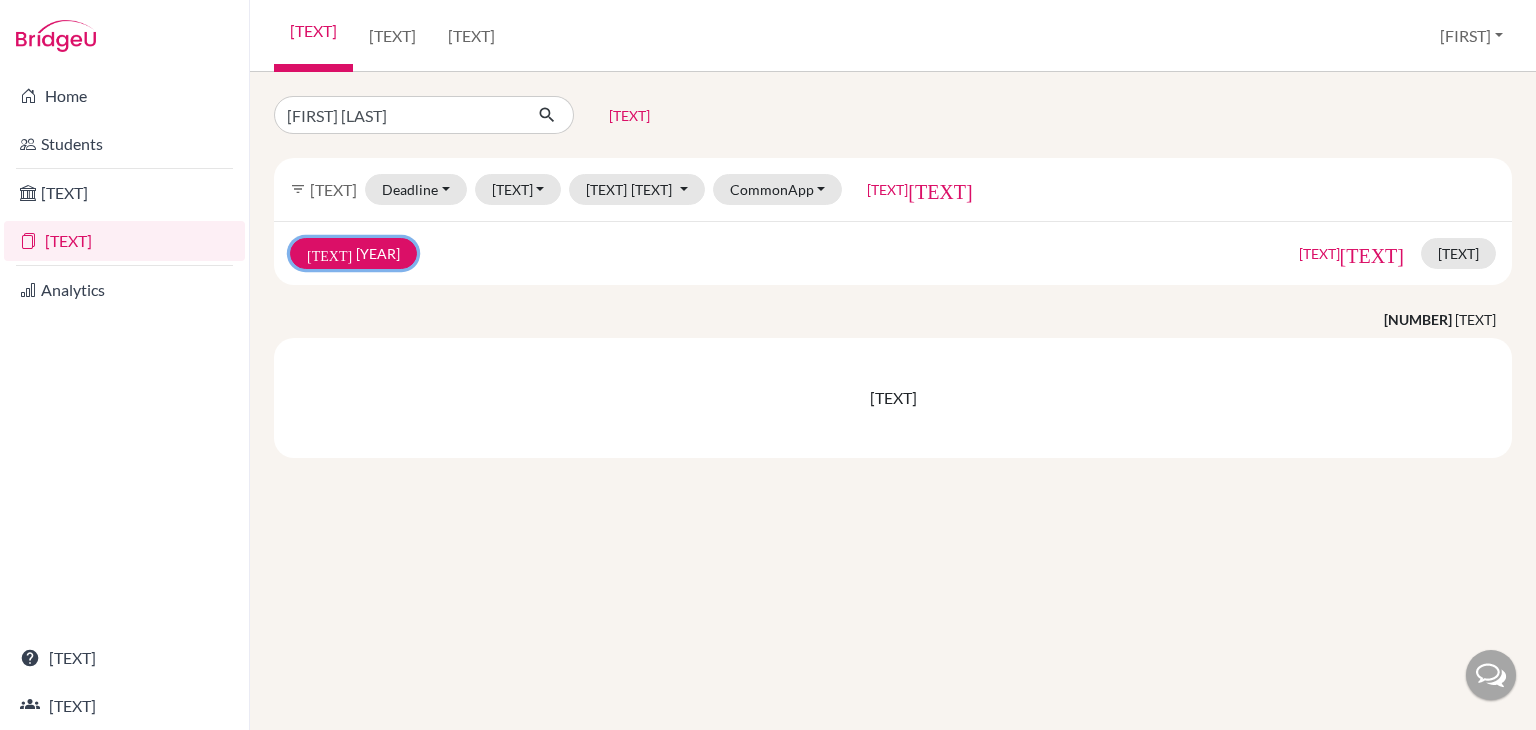 click on "[TEXT] [YEAR]" at bounding box center (353, 253) 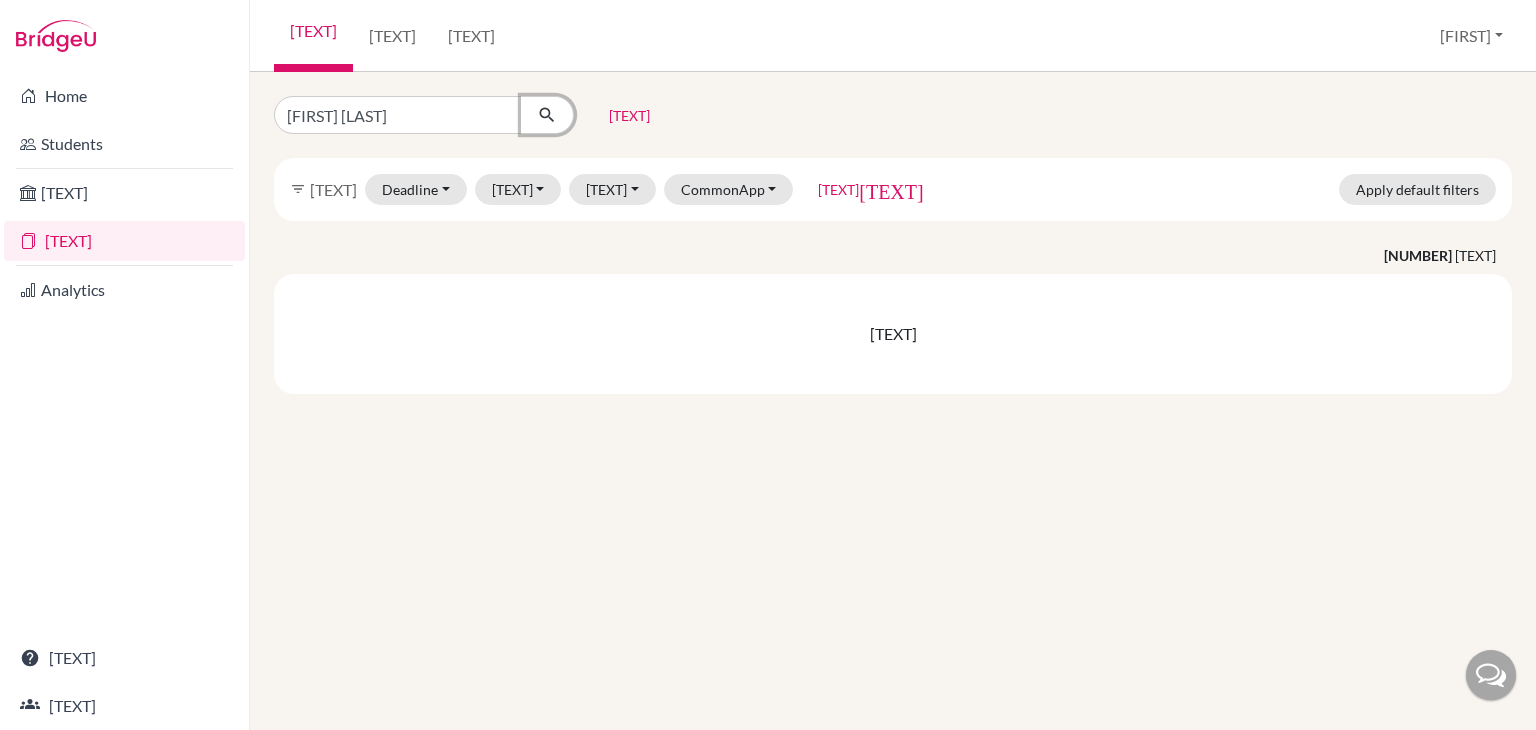 click at bounding box center (547, 115) 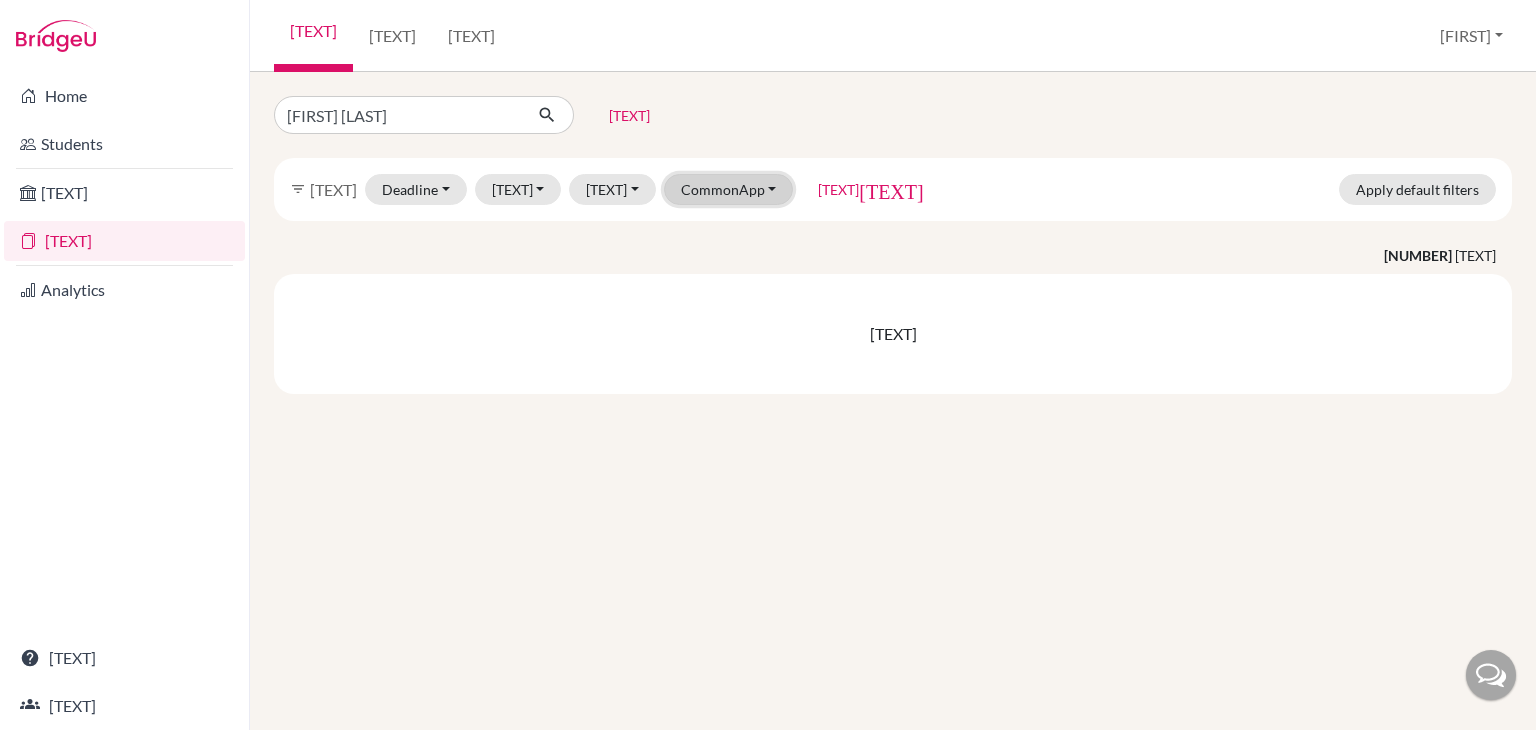 click on "CommonApp" at bounding box center (729, 189) 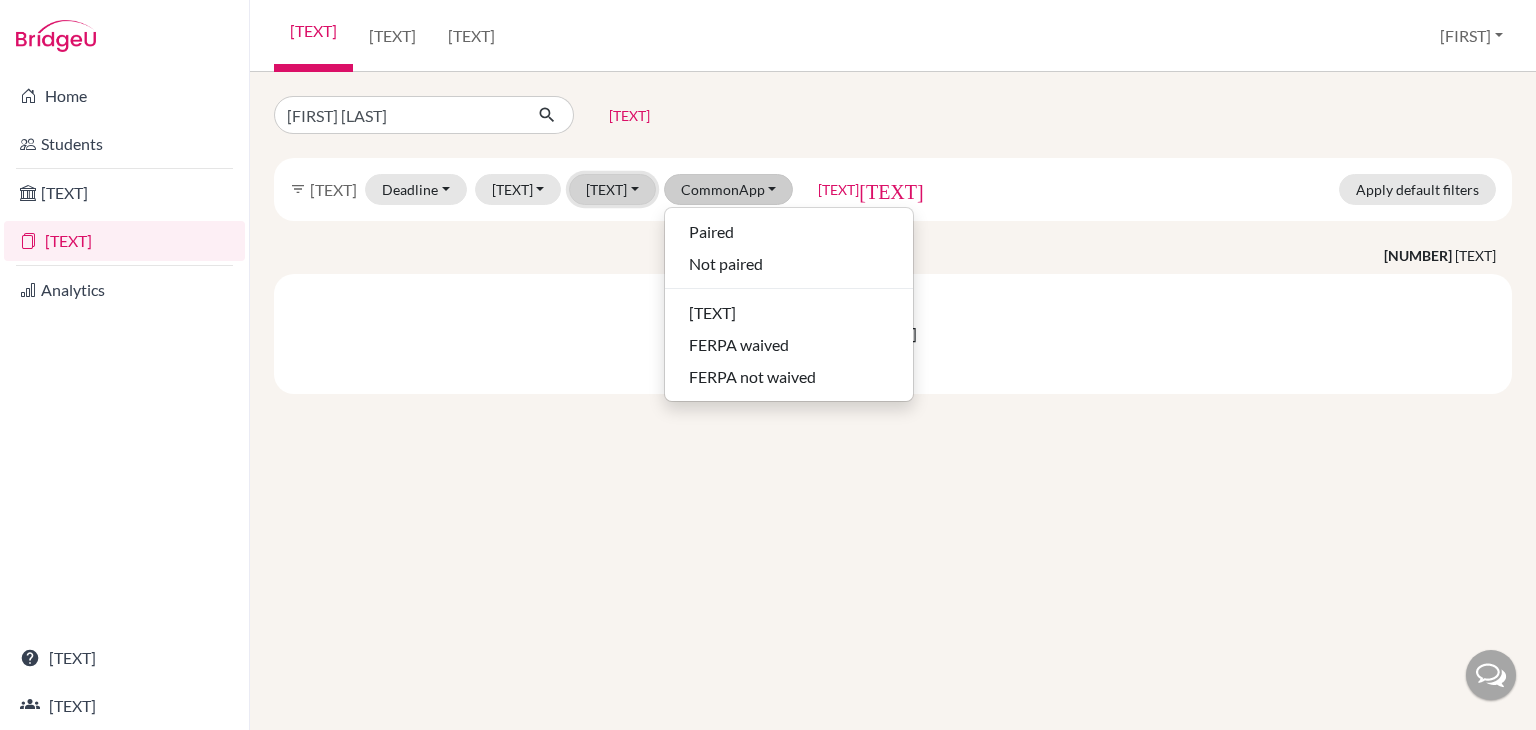 click on "[TEXT]" at bounding box center (612, 189) 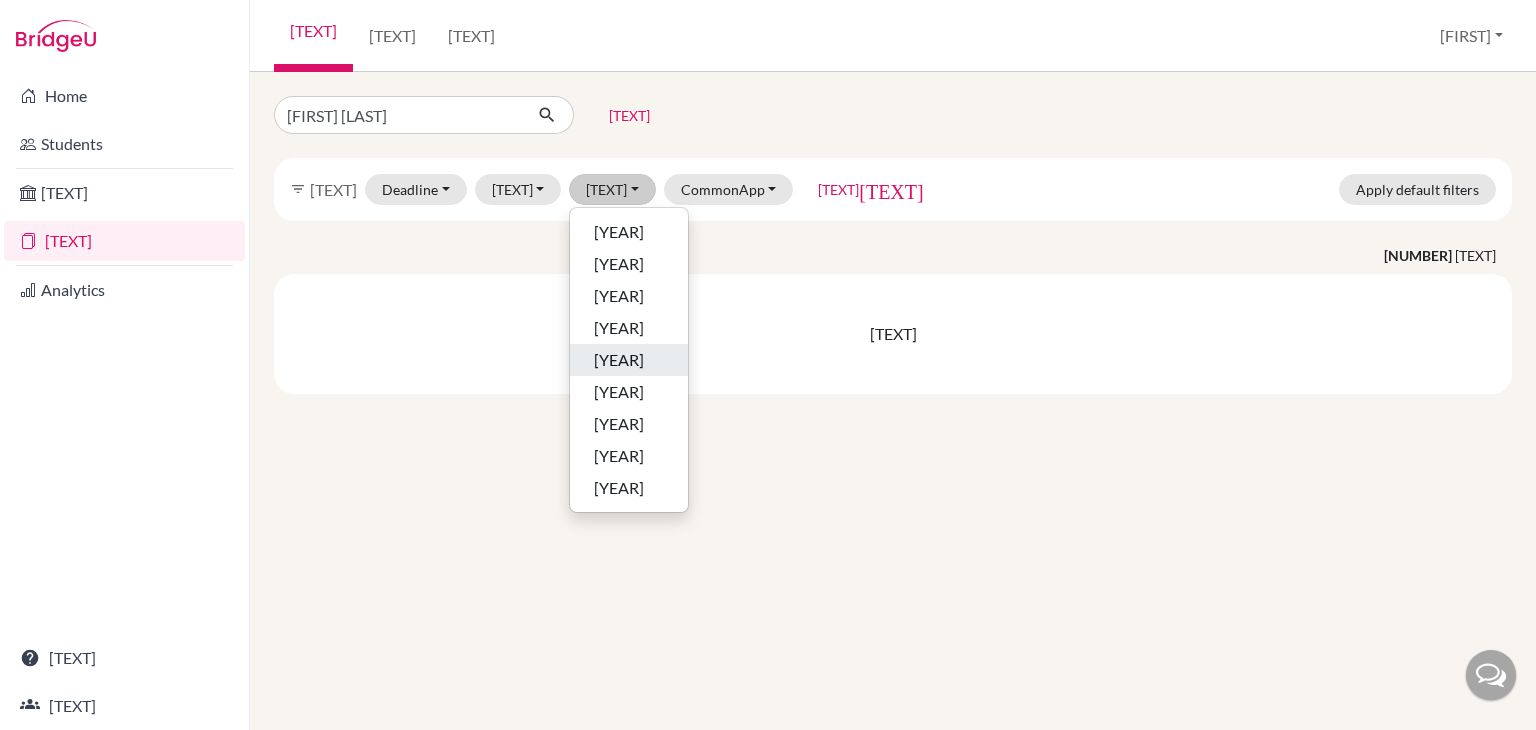 click on "[YEAR]" at bounding box center (629, 360) 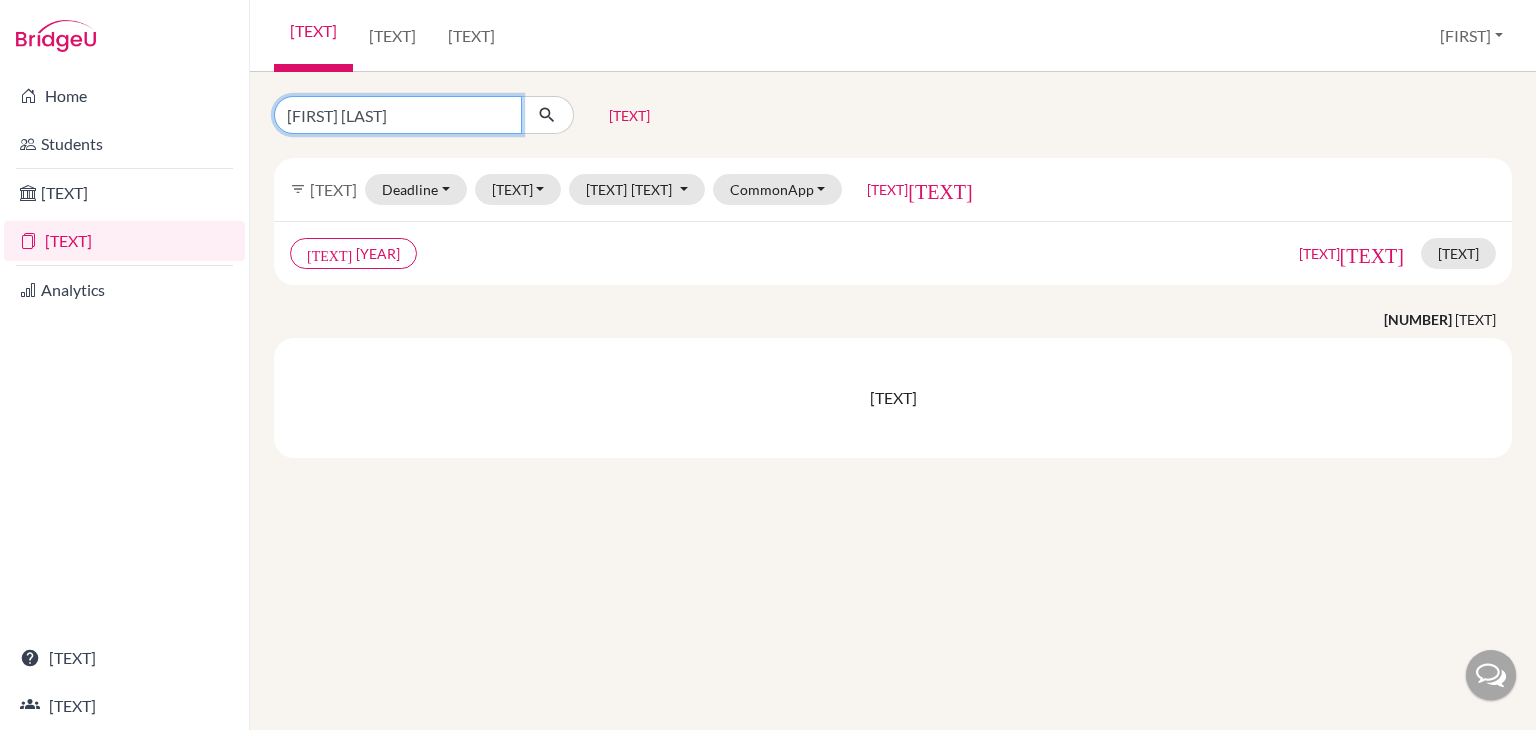 click on "[FIRST] [LAST]" at bounding box center (398, 115) 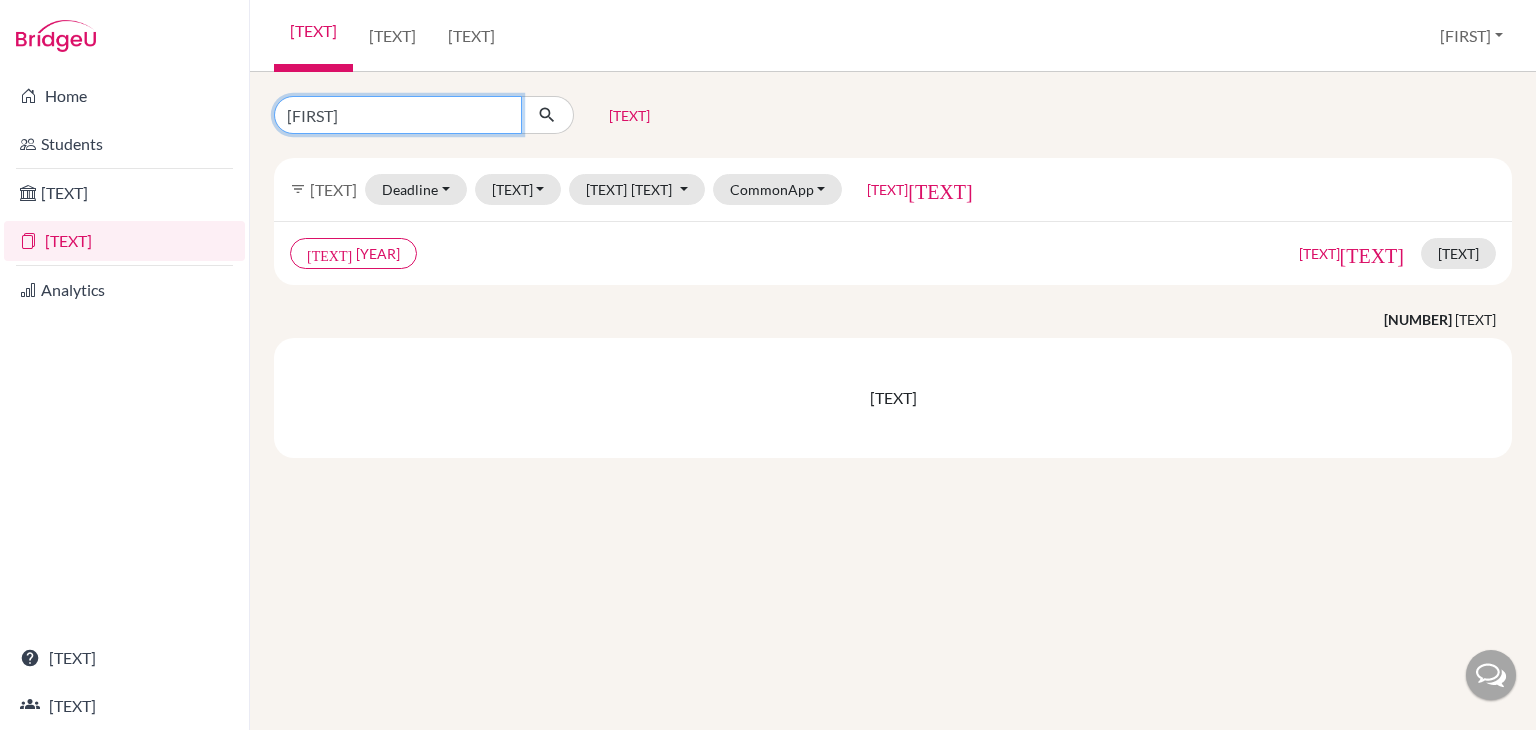 type on "[FIRST]" 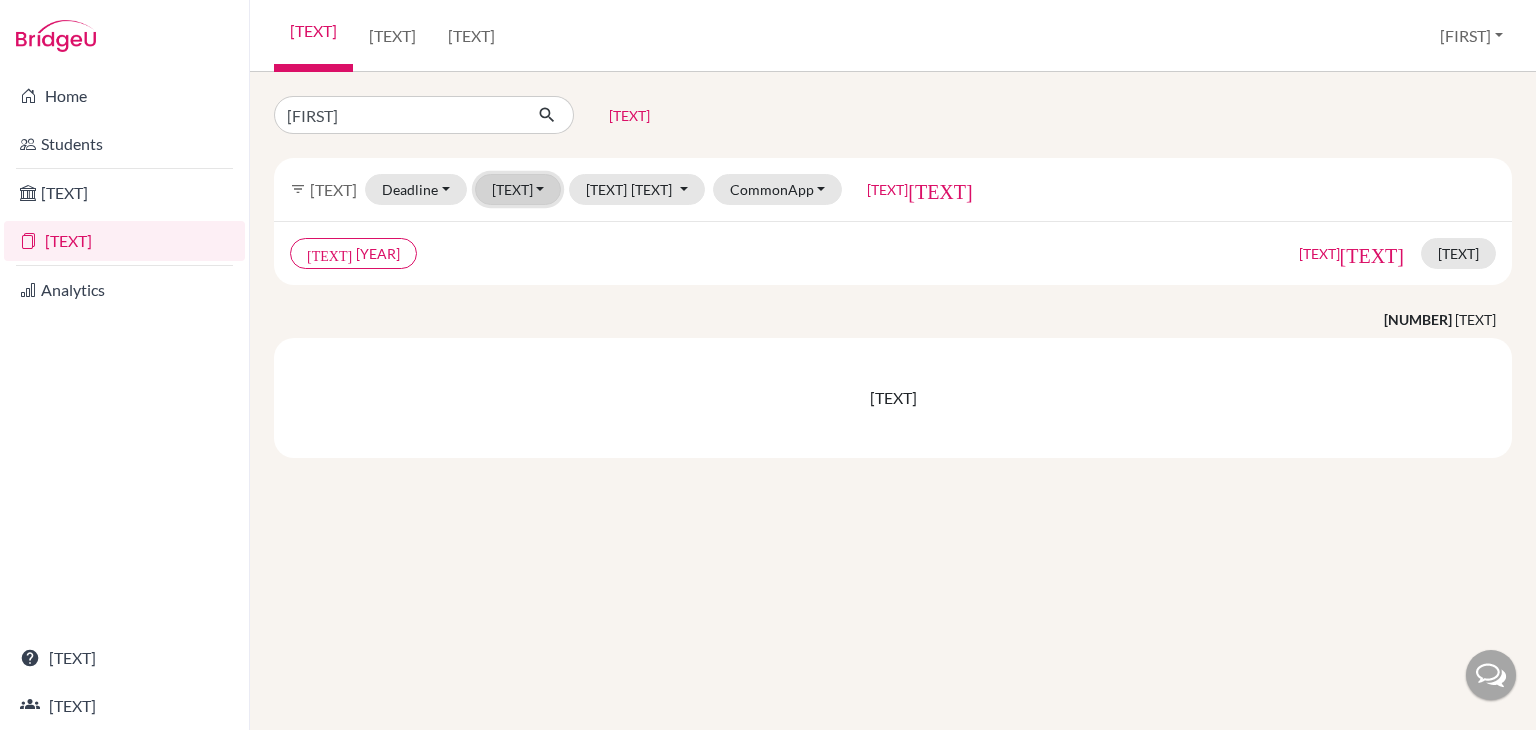 click on "[TEXT]" at bounding box center (518, 189) 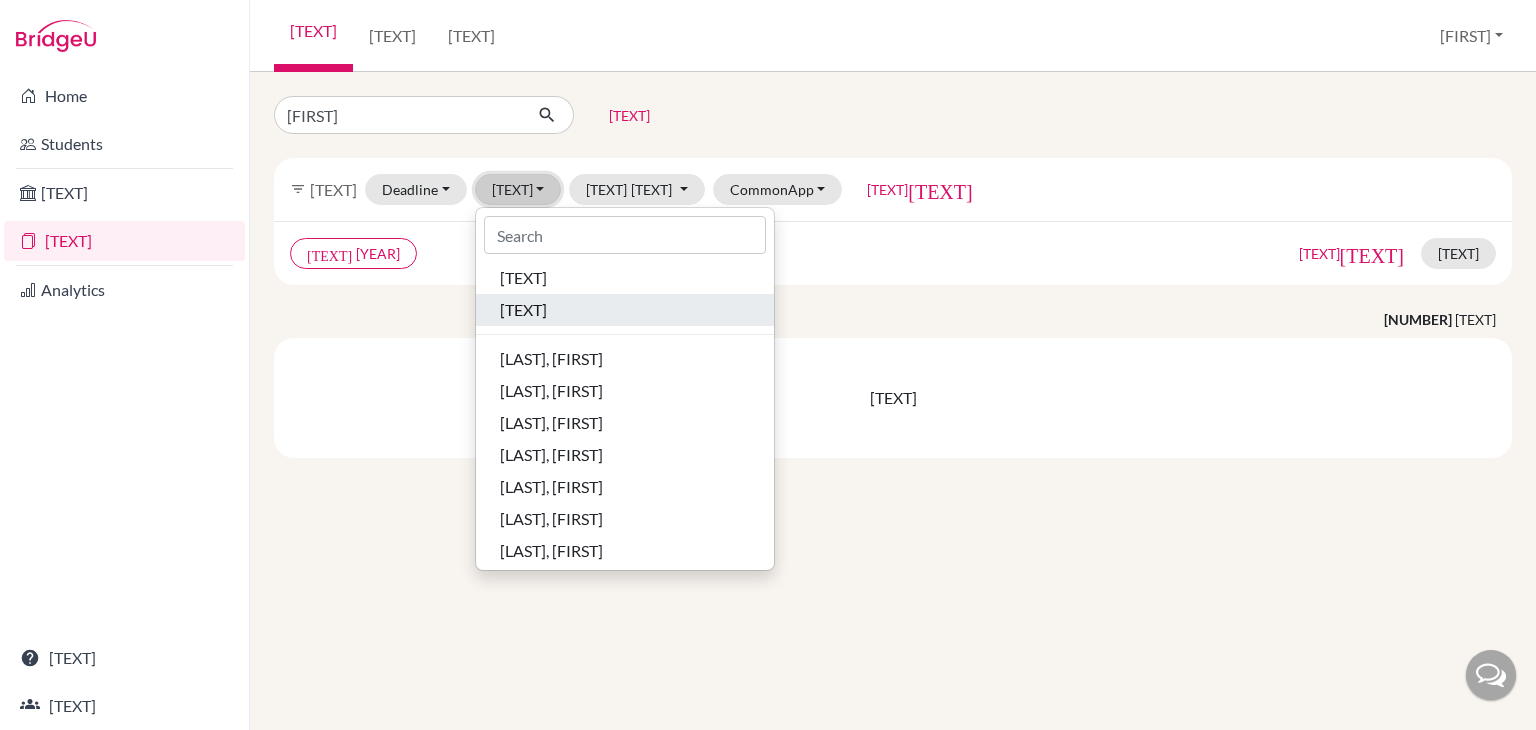 scroll, scrollTop: 4, scrollLeft: 0, axis: vertical 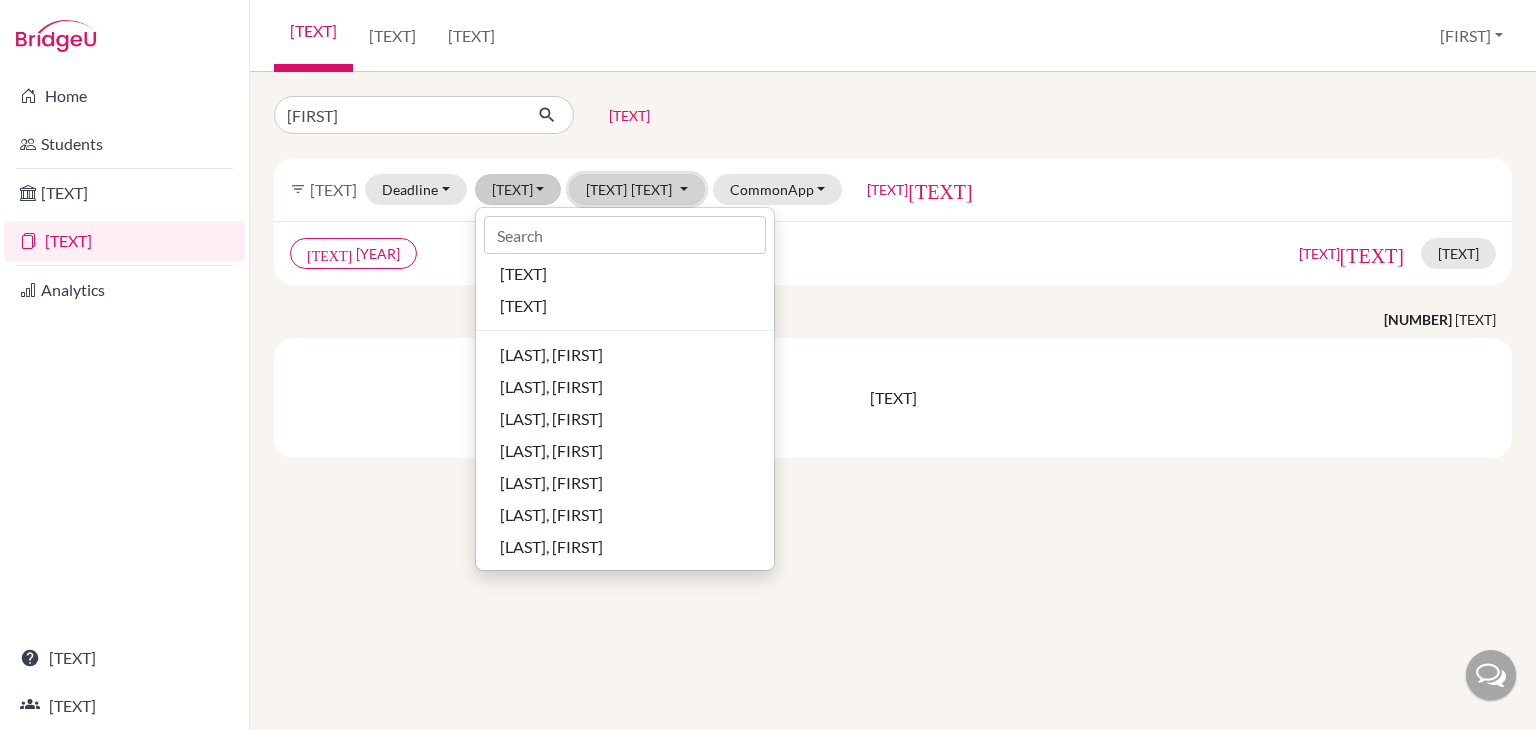 click on "[TEXT]" at bounding box center (651, 189) 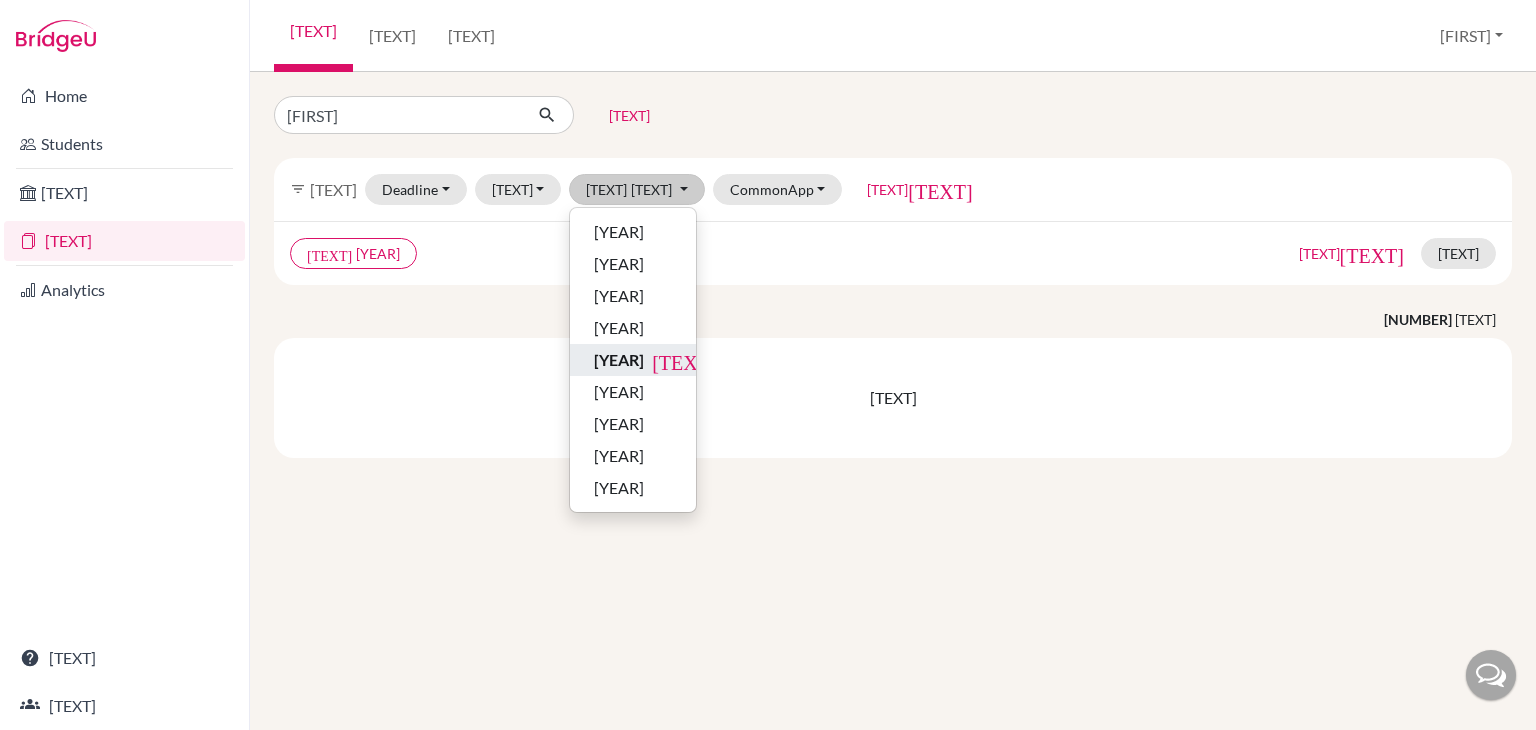 click on "[YEAR] [TEXT]" at bounding box center (633, 360) 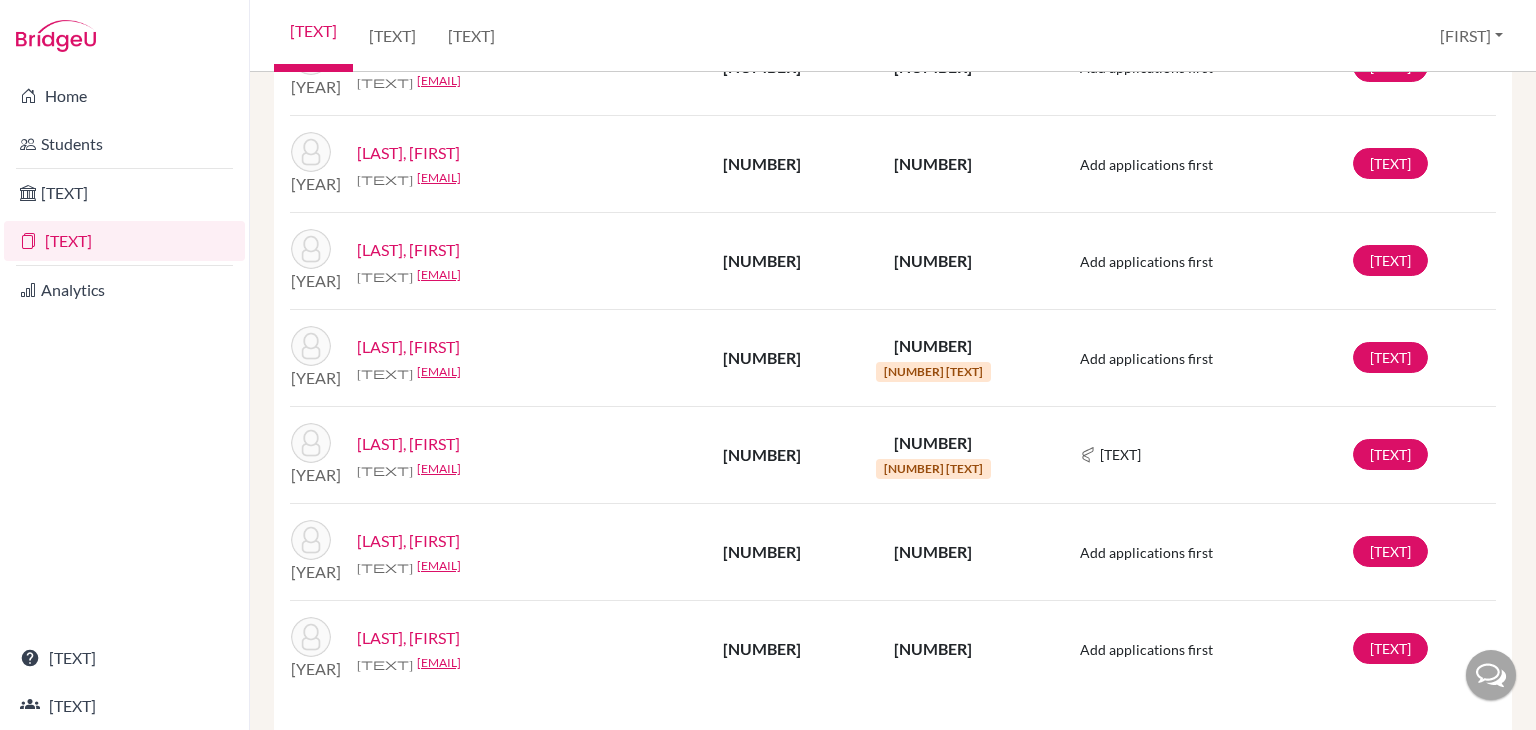 scroll, scrollTop: 706, scrollLeft: 0, axis: vertical 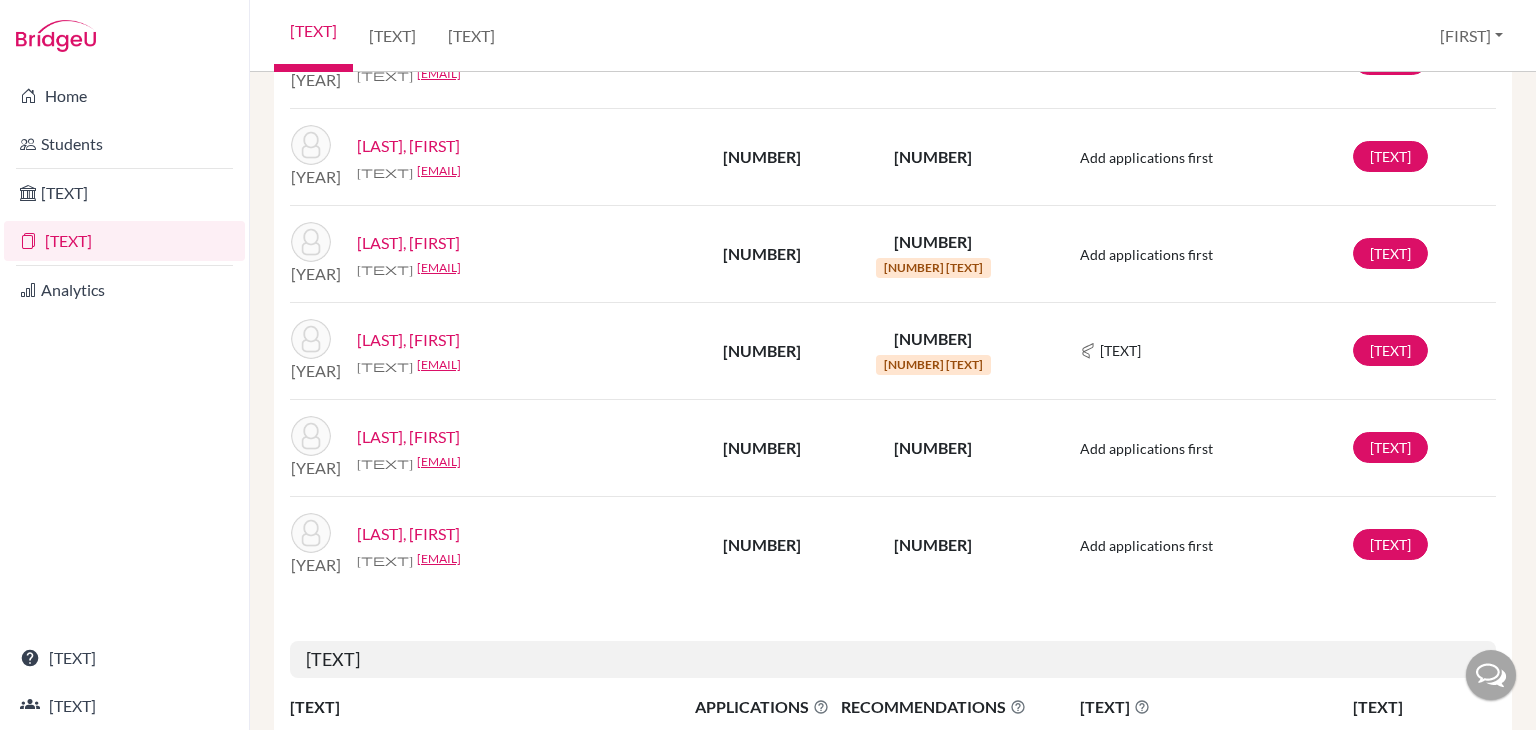 click on "[LAST], [FIRST]" at bounding box center (408, 340) 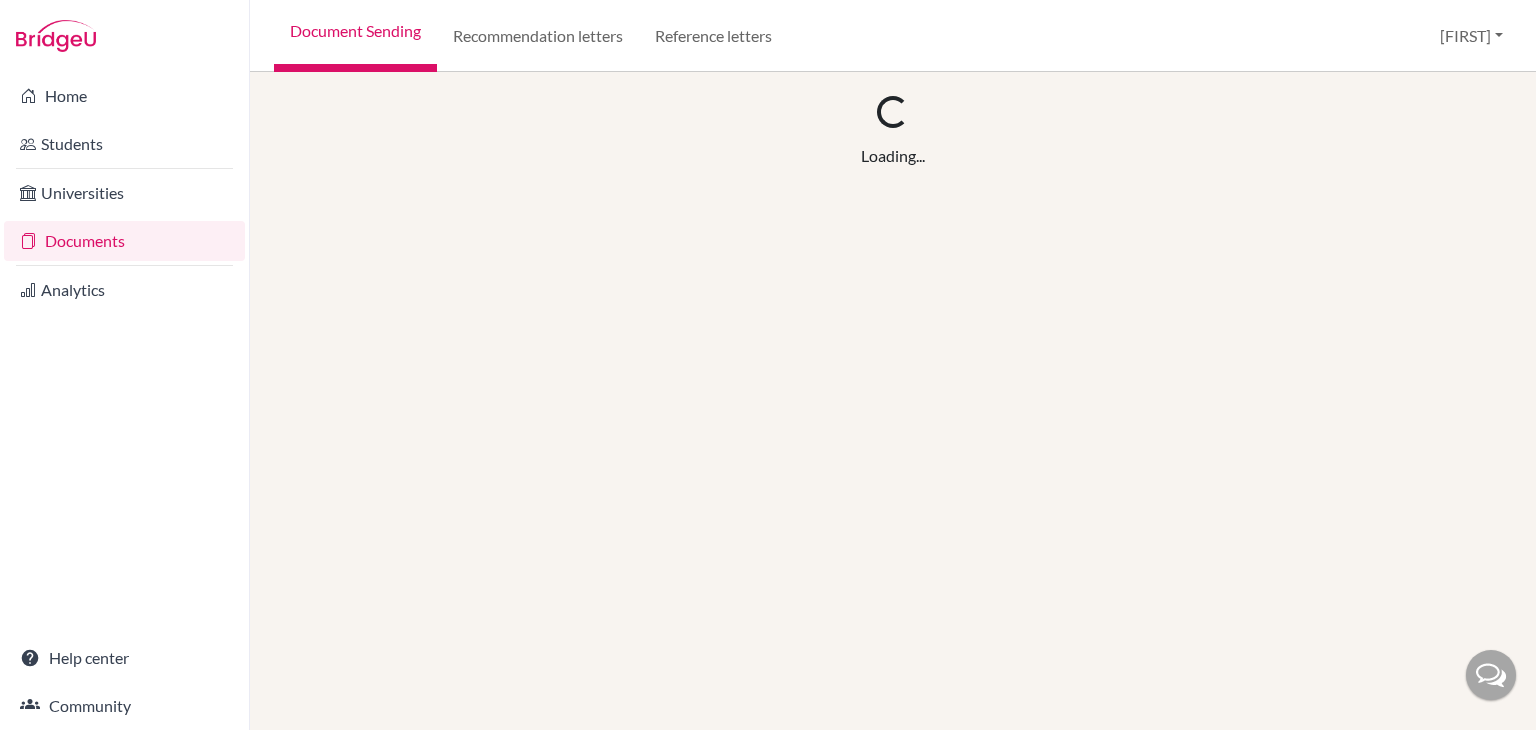 scroll, scrollTop: 0, scrollLeft: 0, axis: both 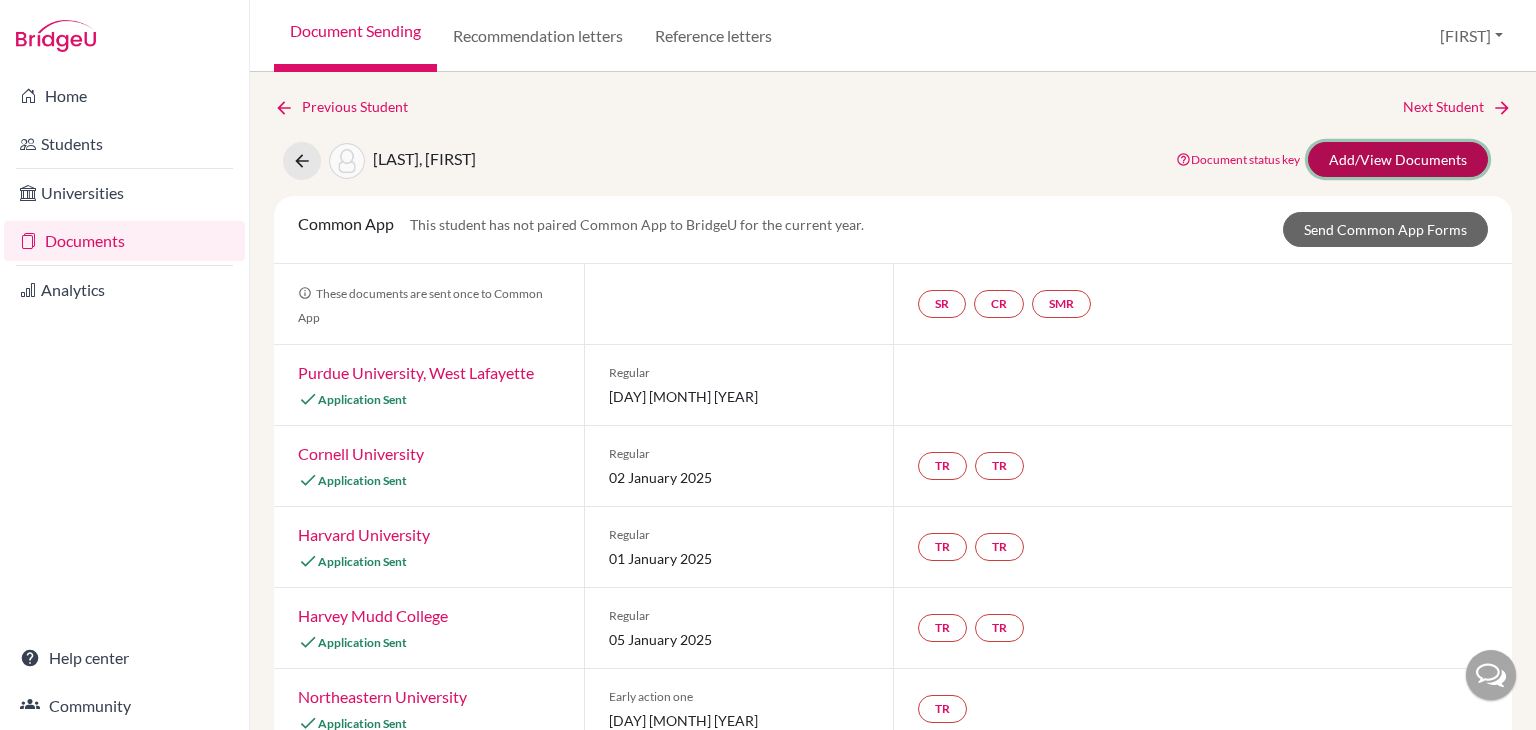 click on "Add/View Documents" at bounding box center [1398, 159] 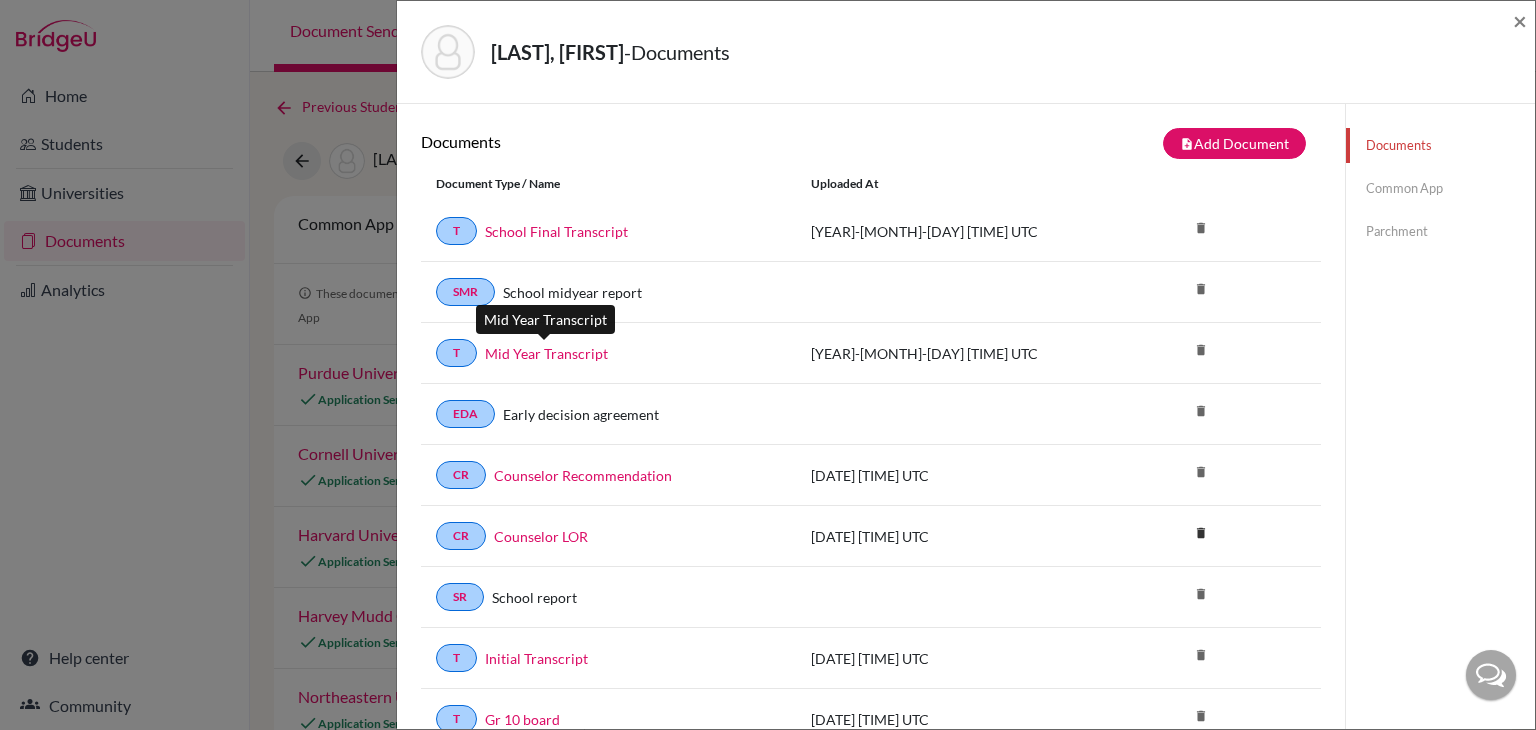click on "Mid Year Transcript" at bounding box center (546, 353) 